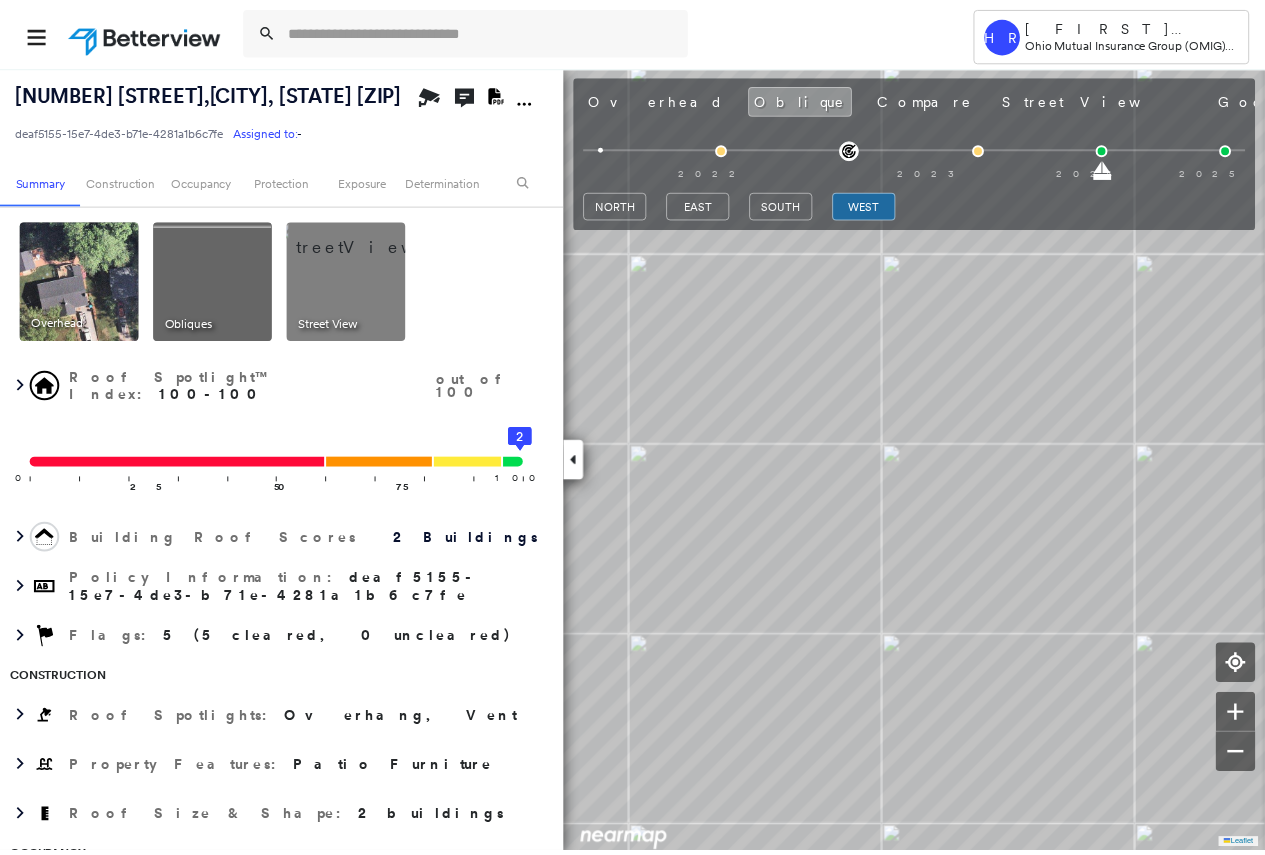 scroll, scrollTop: 0, scrollLeft: 0, axis: both 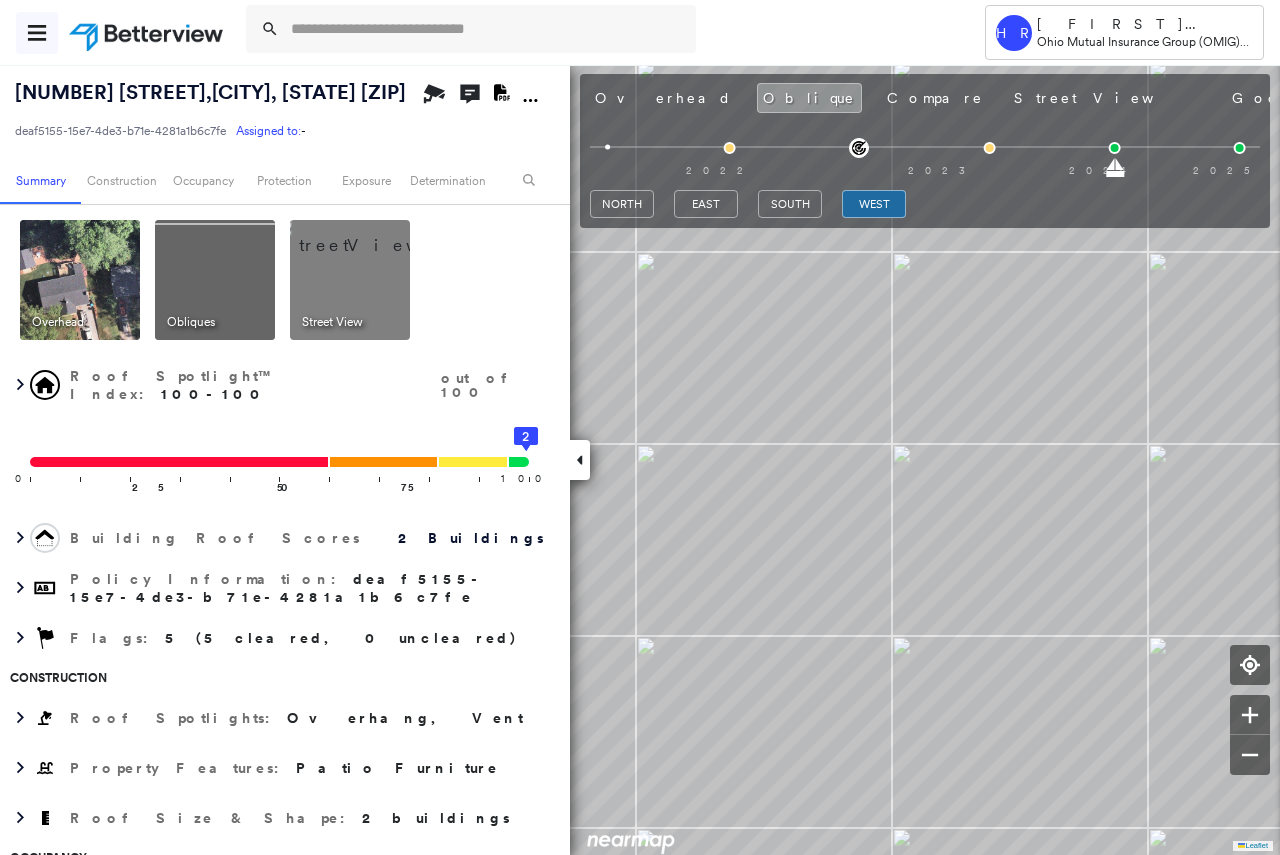 click 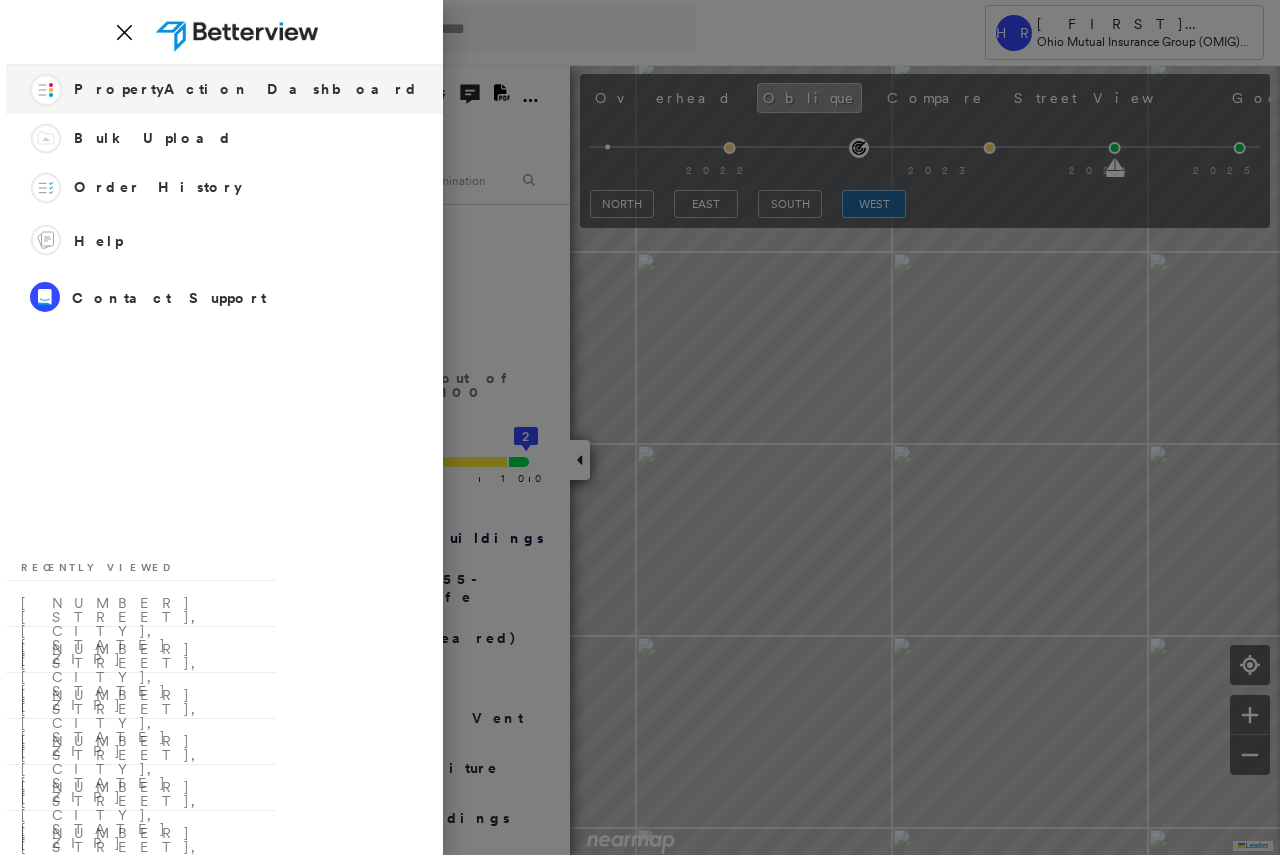 click on "PropertyAction Dashboard" at bounding box center [246, 89] 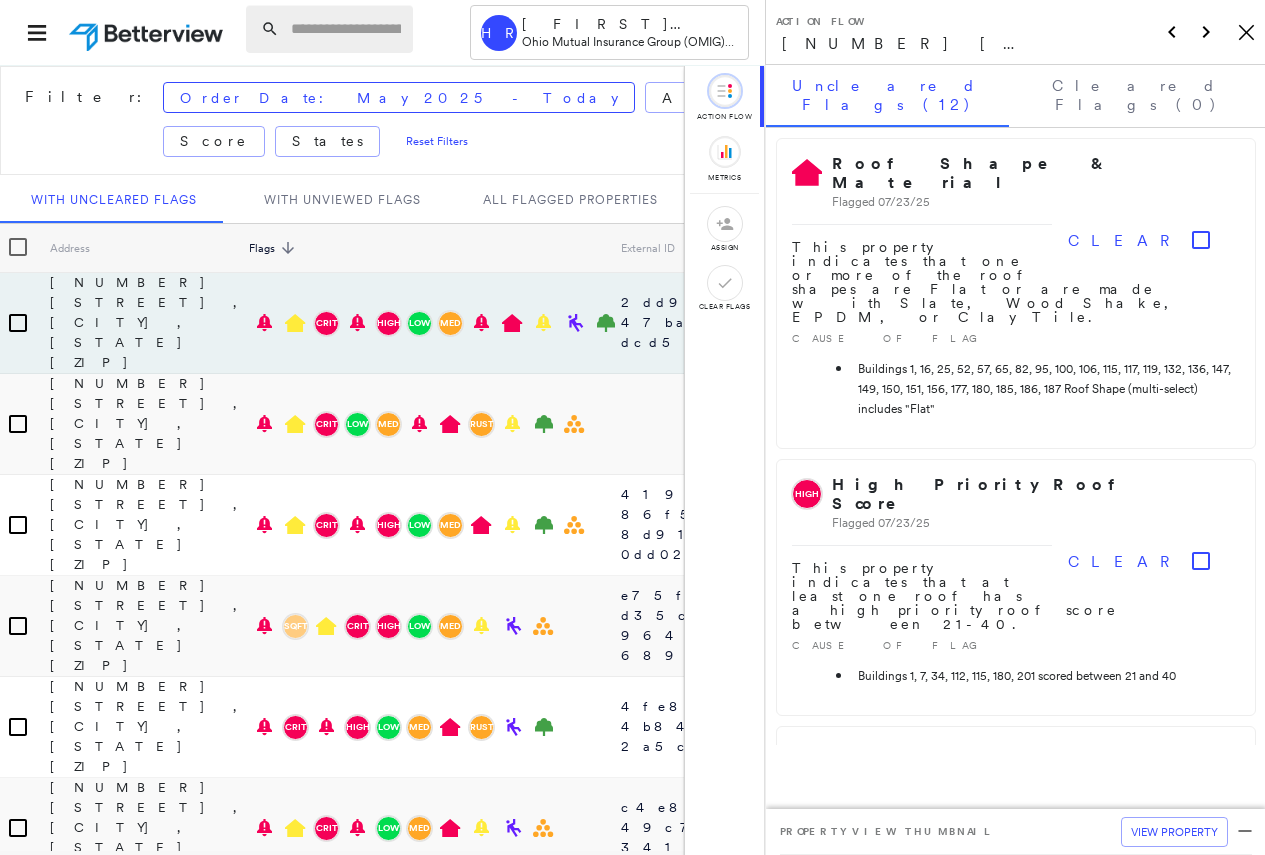 click at bounding box center [346, 29] 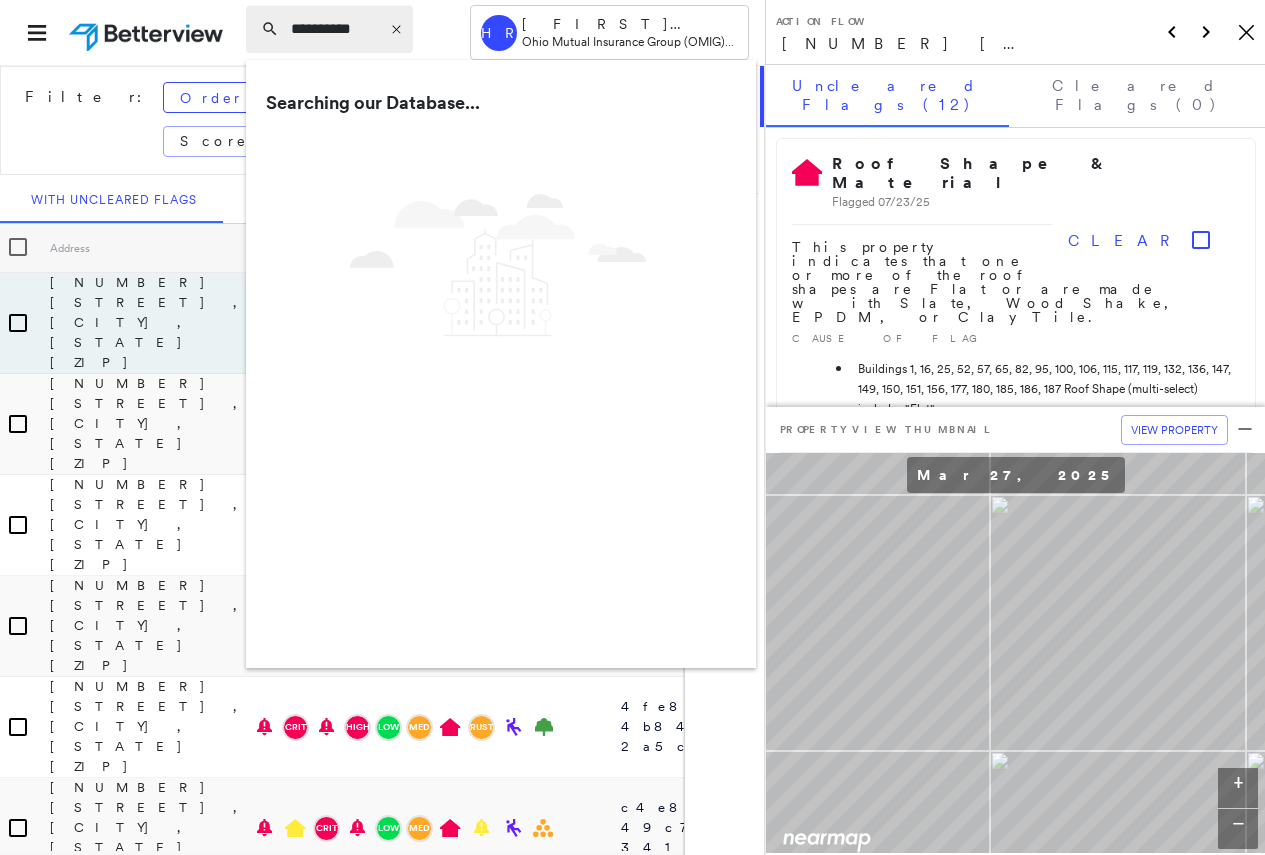 scroll, scrollTop: 0, scrollLeft: 4, axis: horizontal 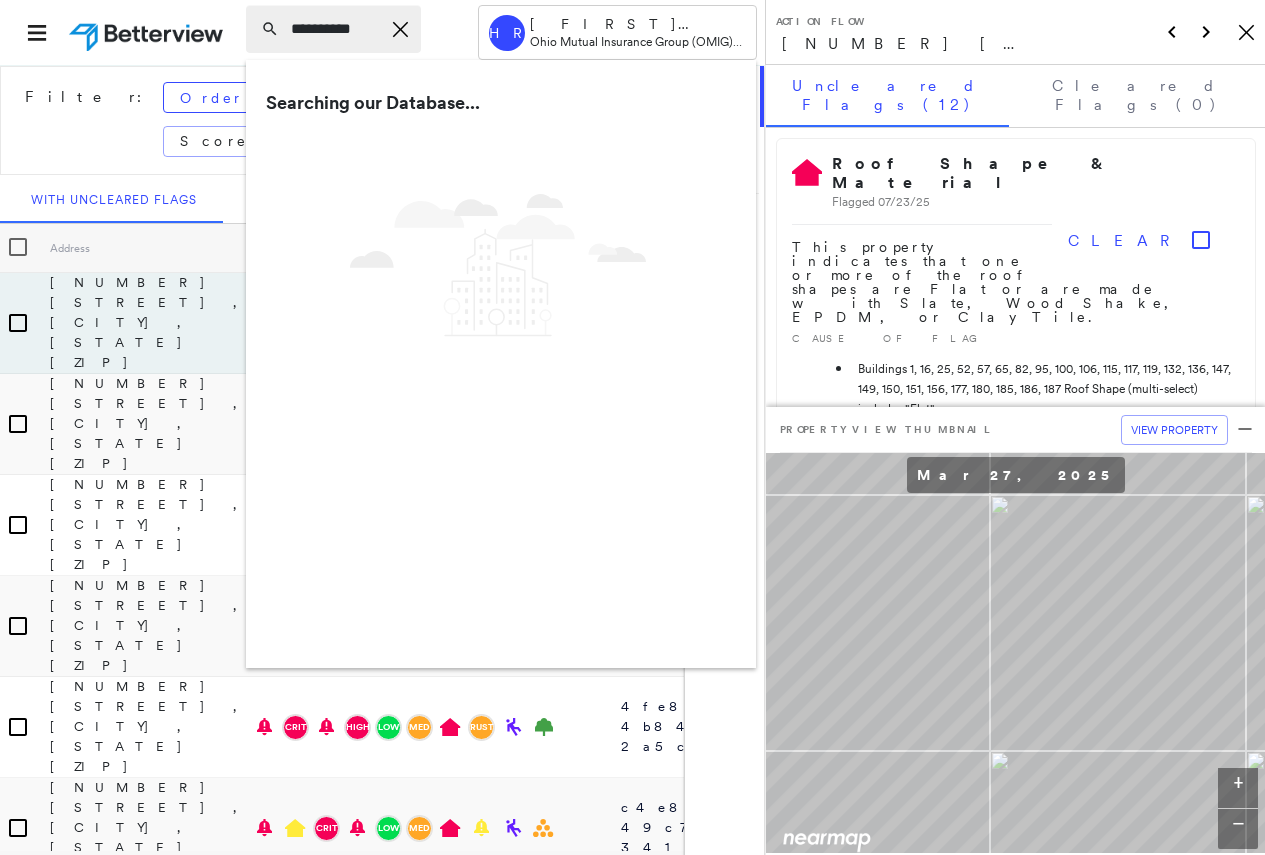 type on "**********" 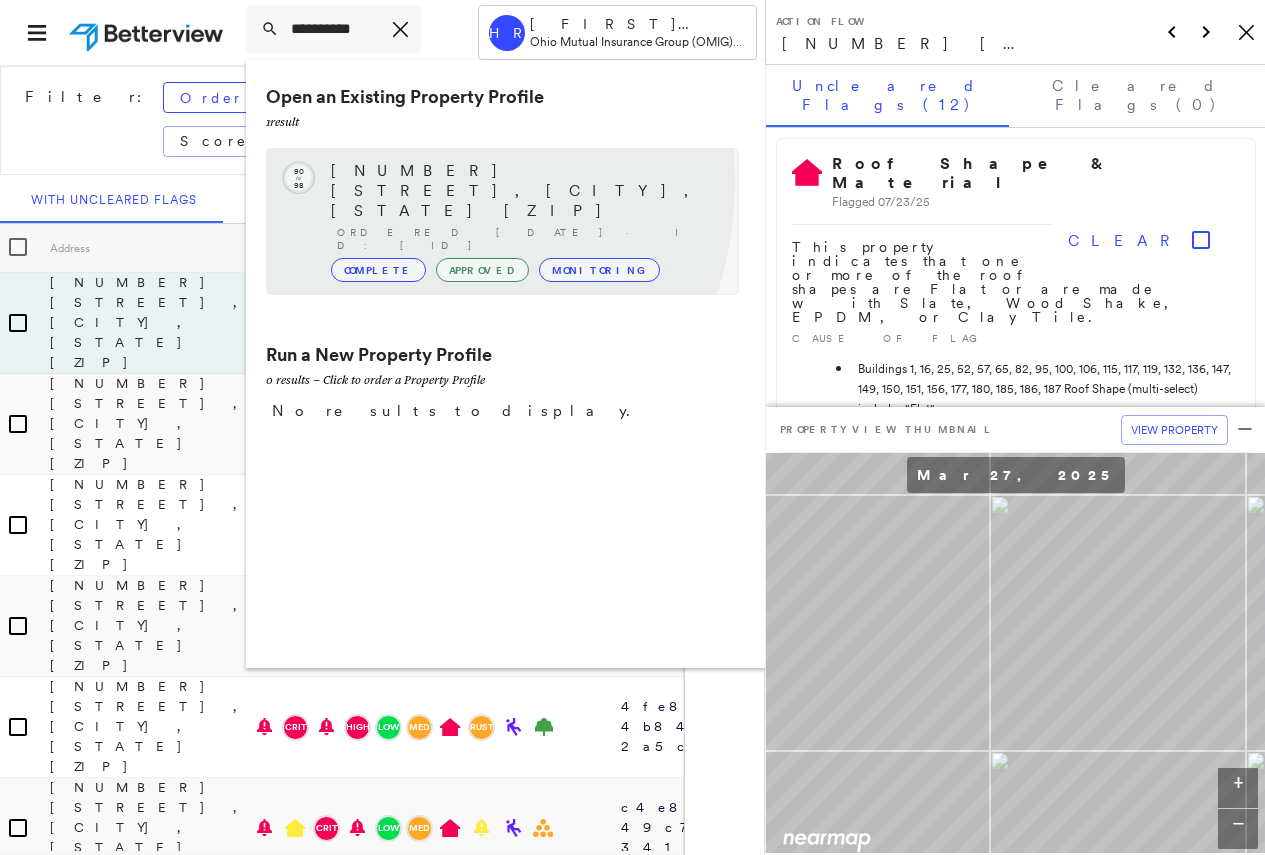 click on "[NUMBER] [STREET], [CITY], [STATE] [ZIP] Ordered [DATE] · ID: [ID] Complete Approved Monitoring" at bounding box center (524, 221) 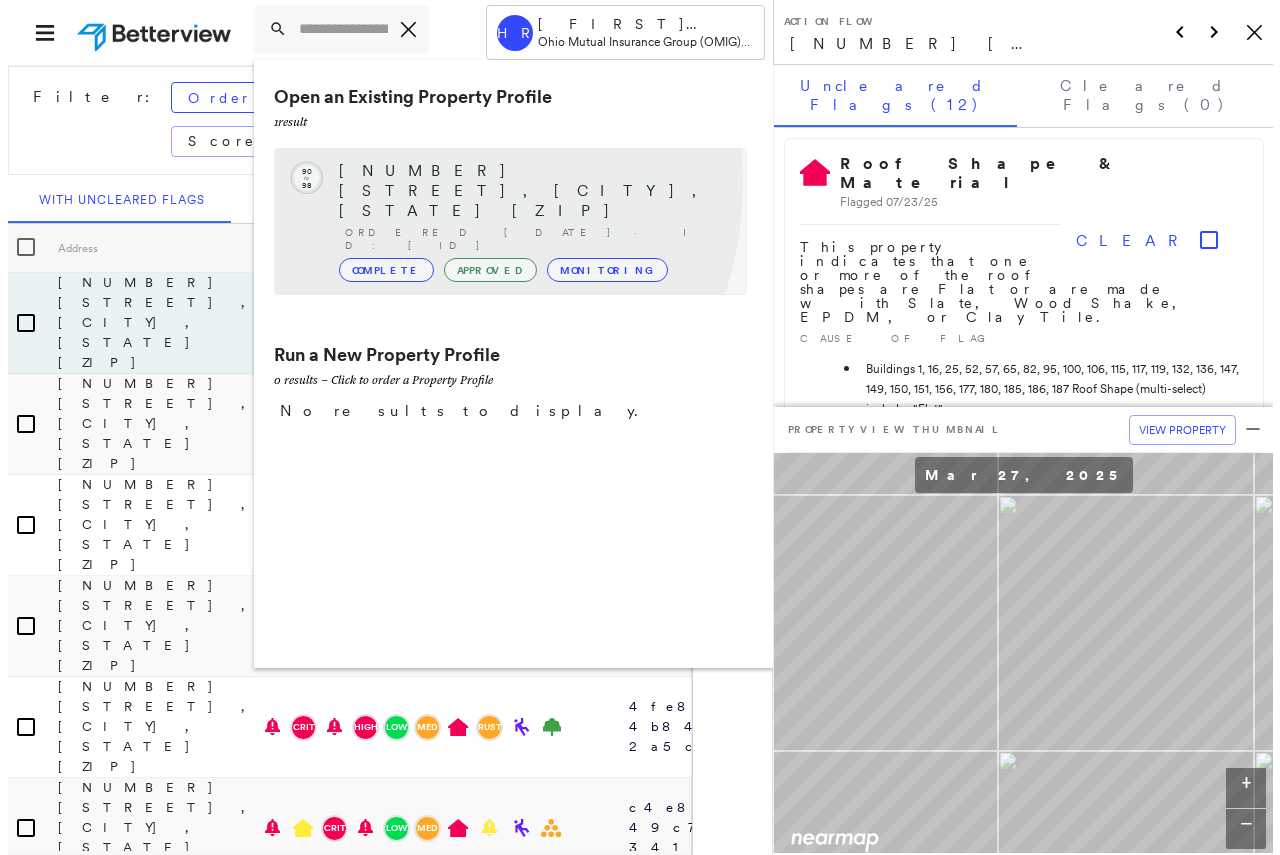 scroll, scrollTop: 0, scrollLeft: 0, axis: both 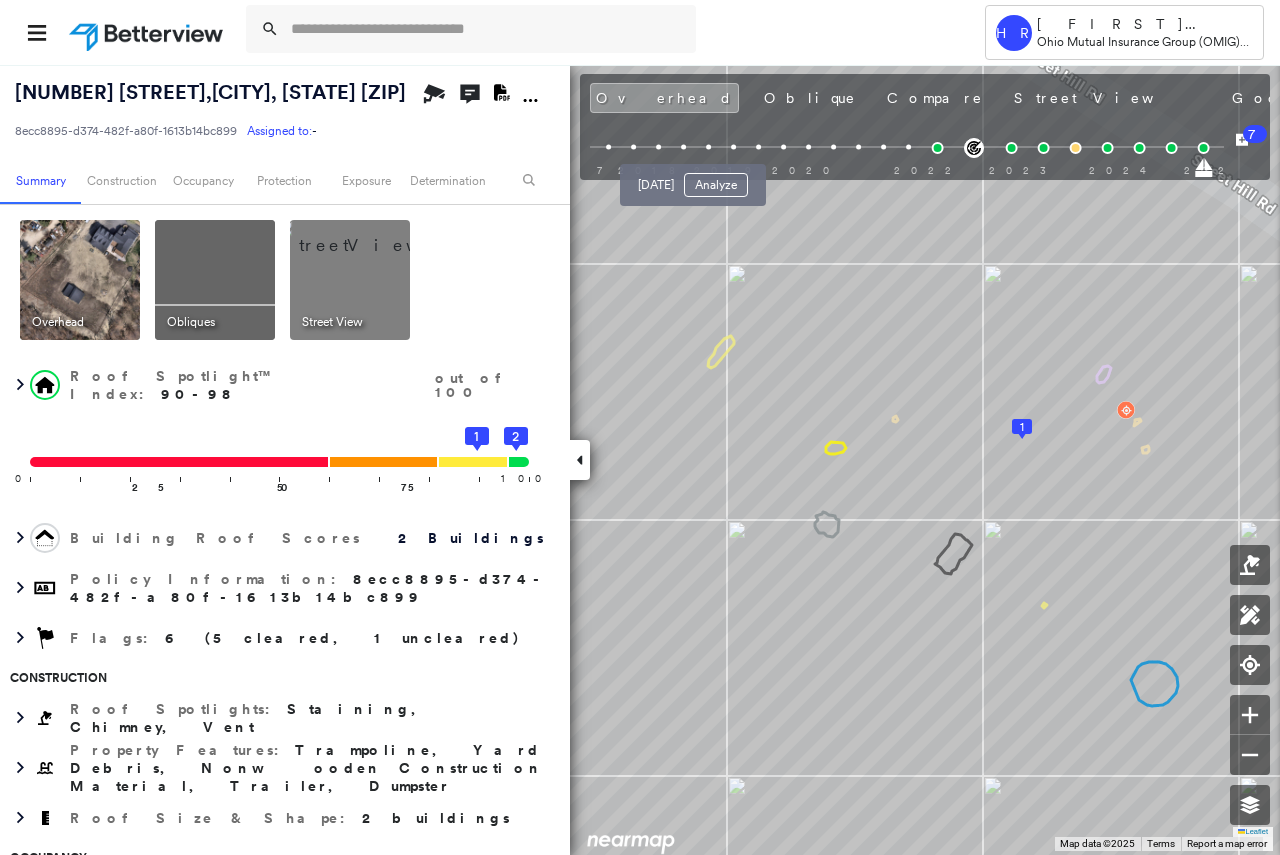 click at bounding box center (708, 147) 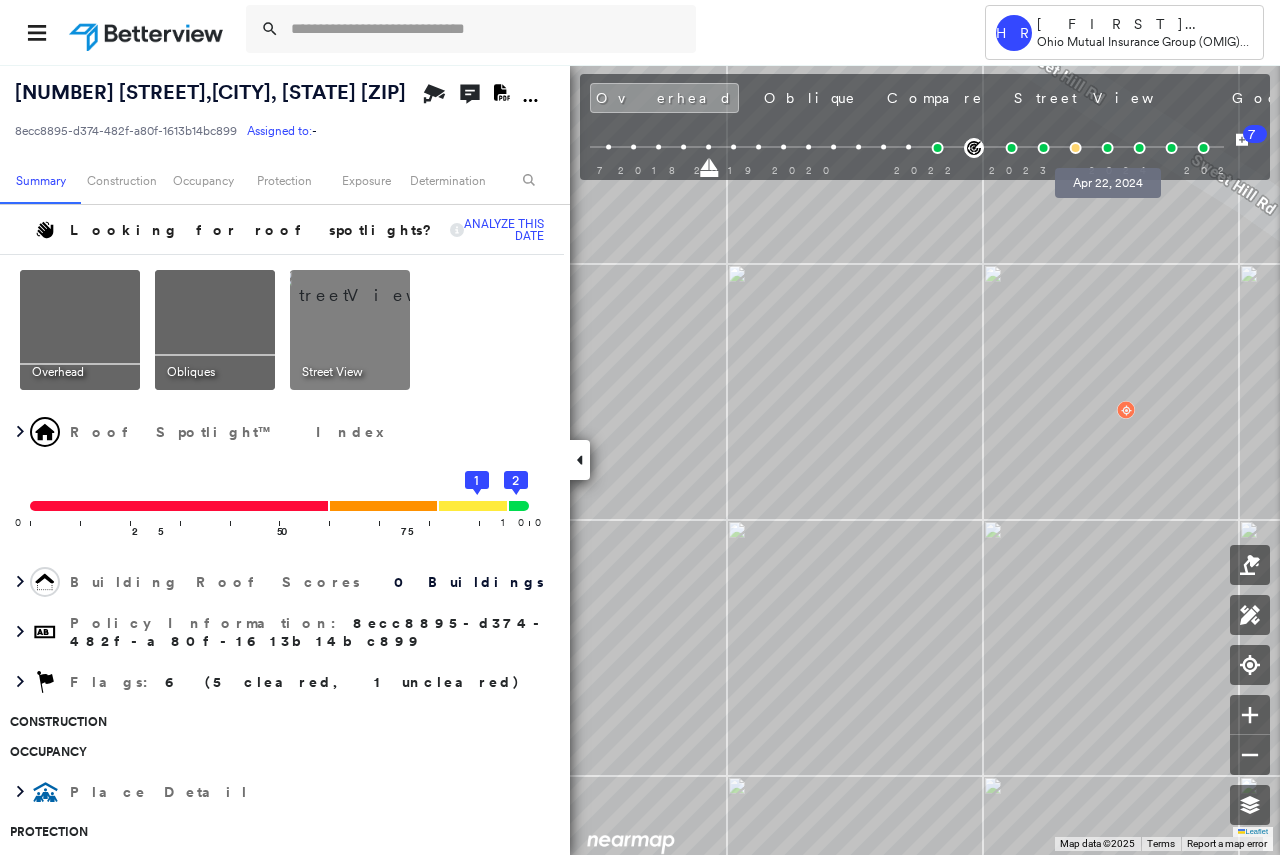 click at bounding box center (1107, 148) 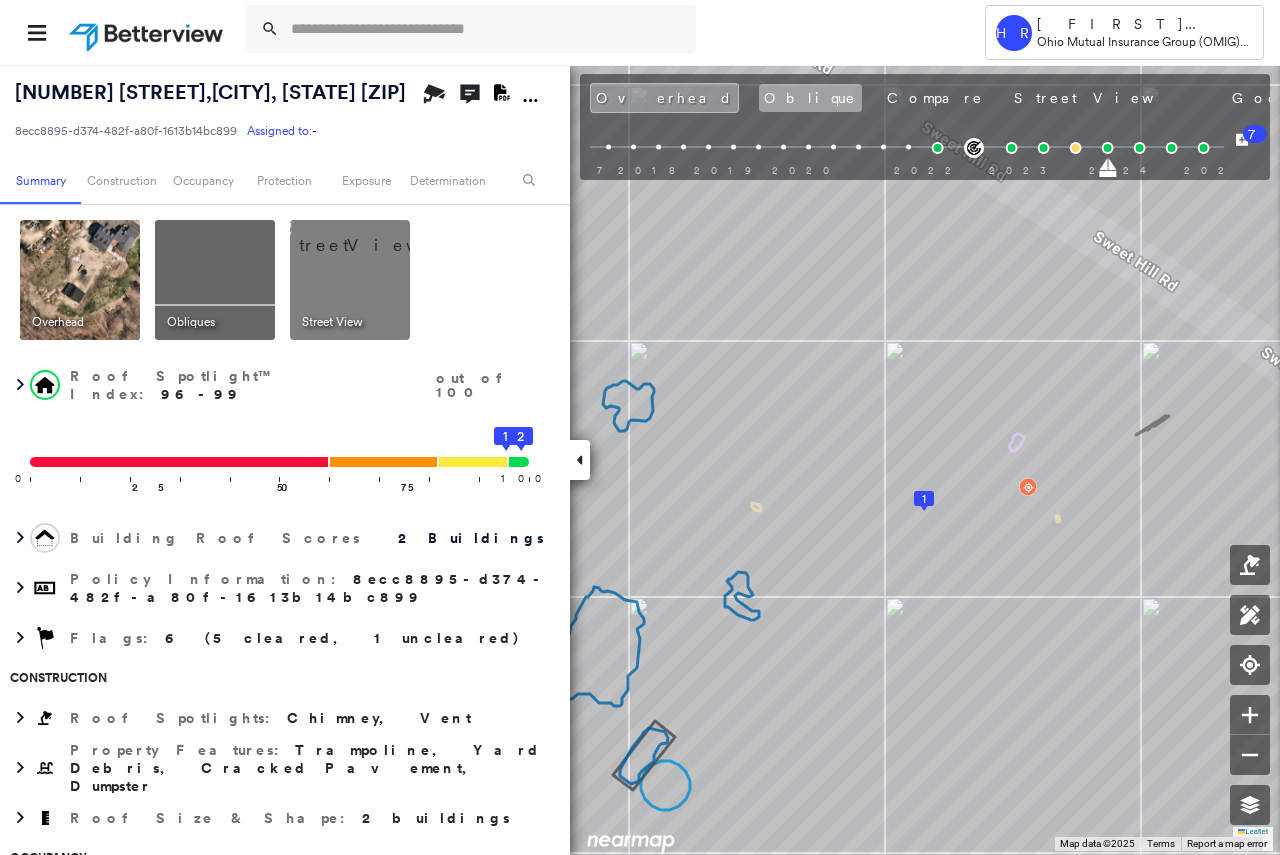click on "Oblique" at bounding box center (810, 98) 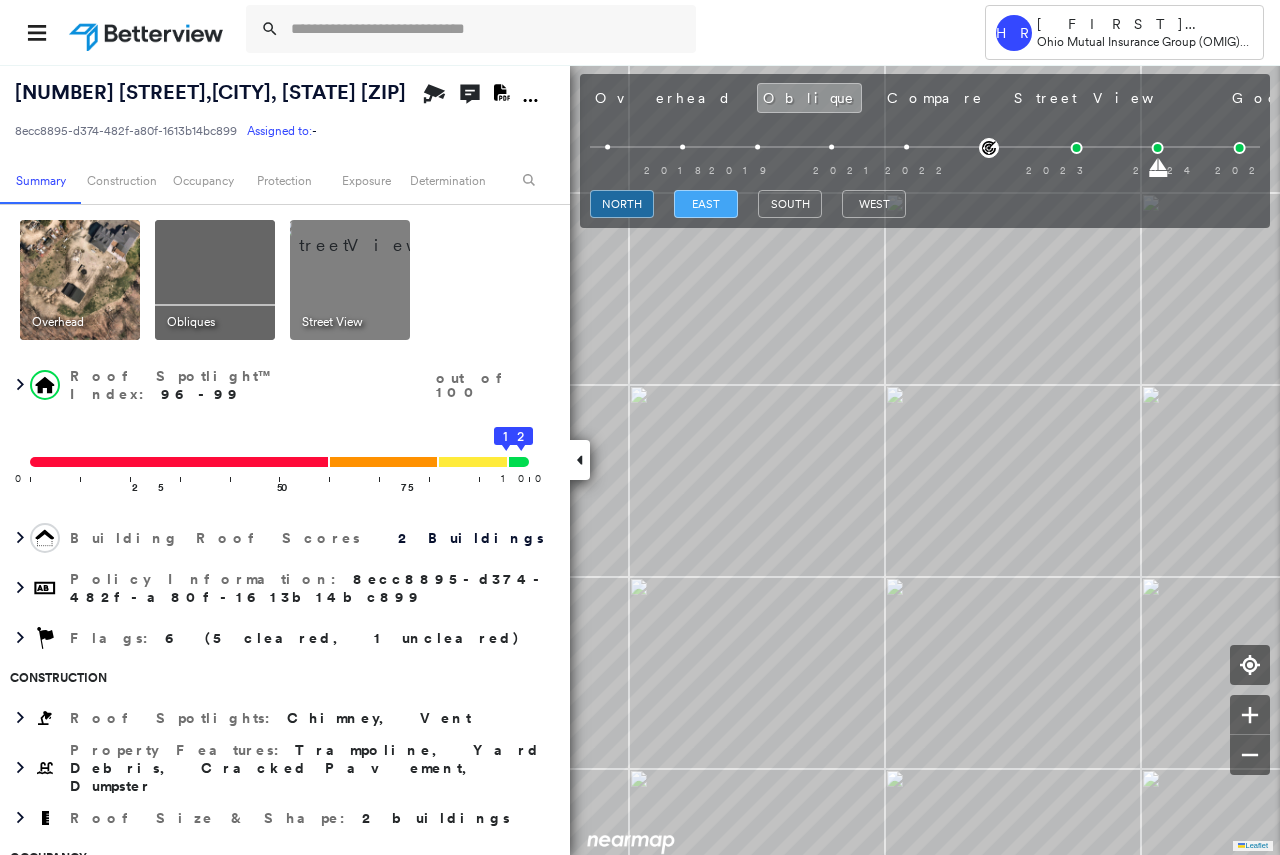 click on "east" at bounding box center [706, 204] 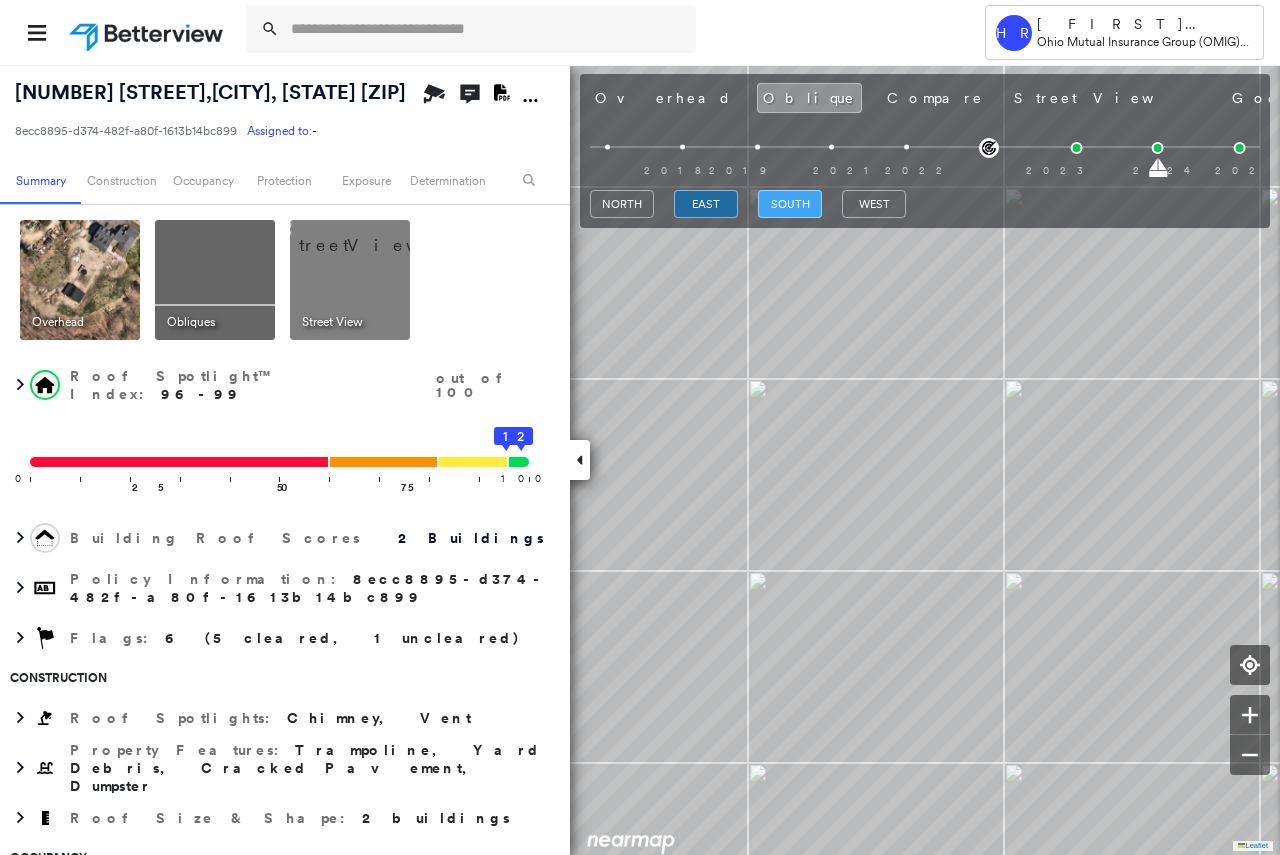 click on "south" at bounding box center (790, 204) 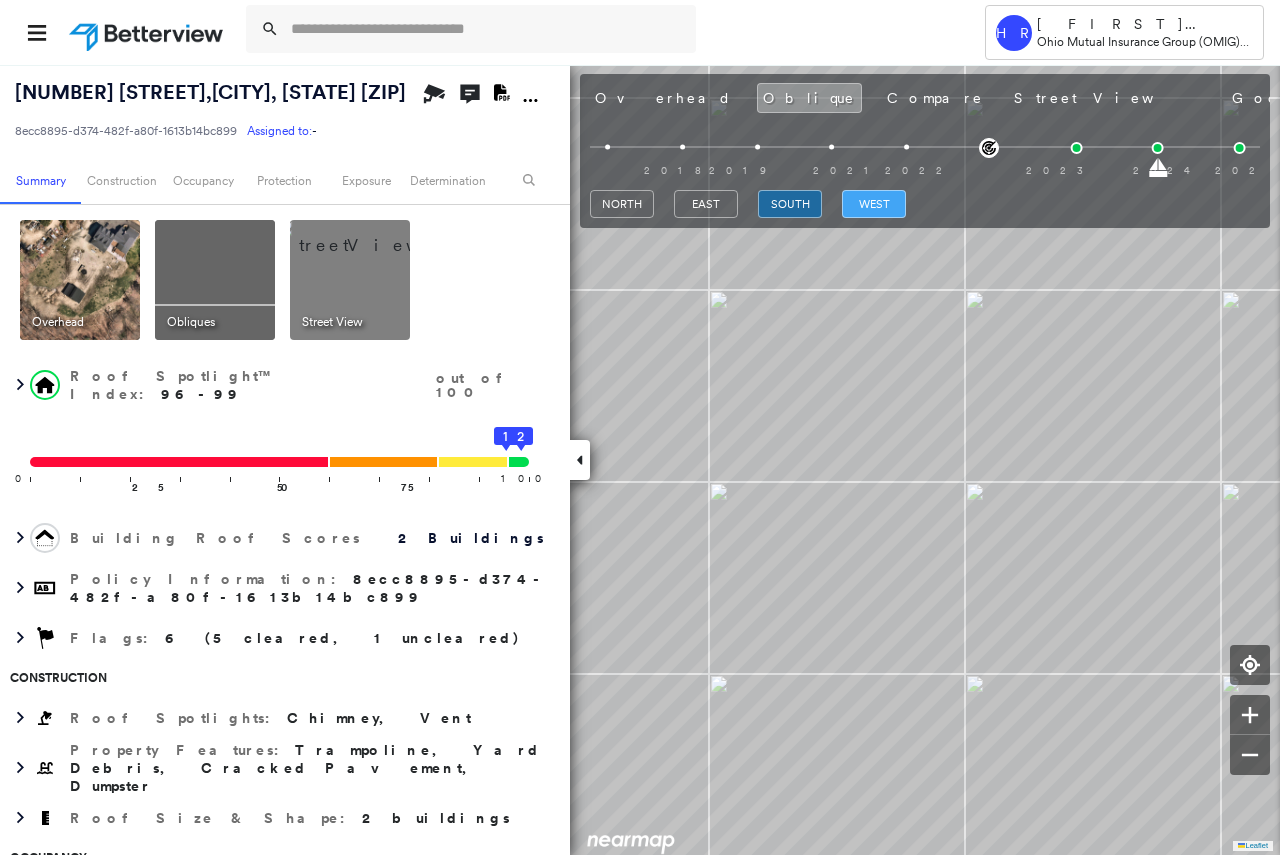 click on "west" at bounding box center [874, 204] 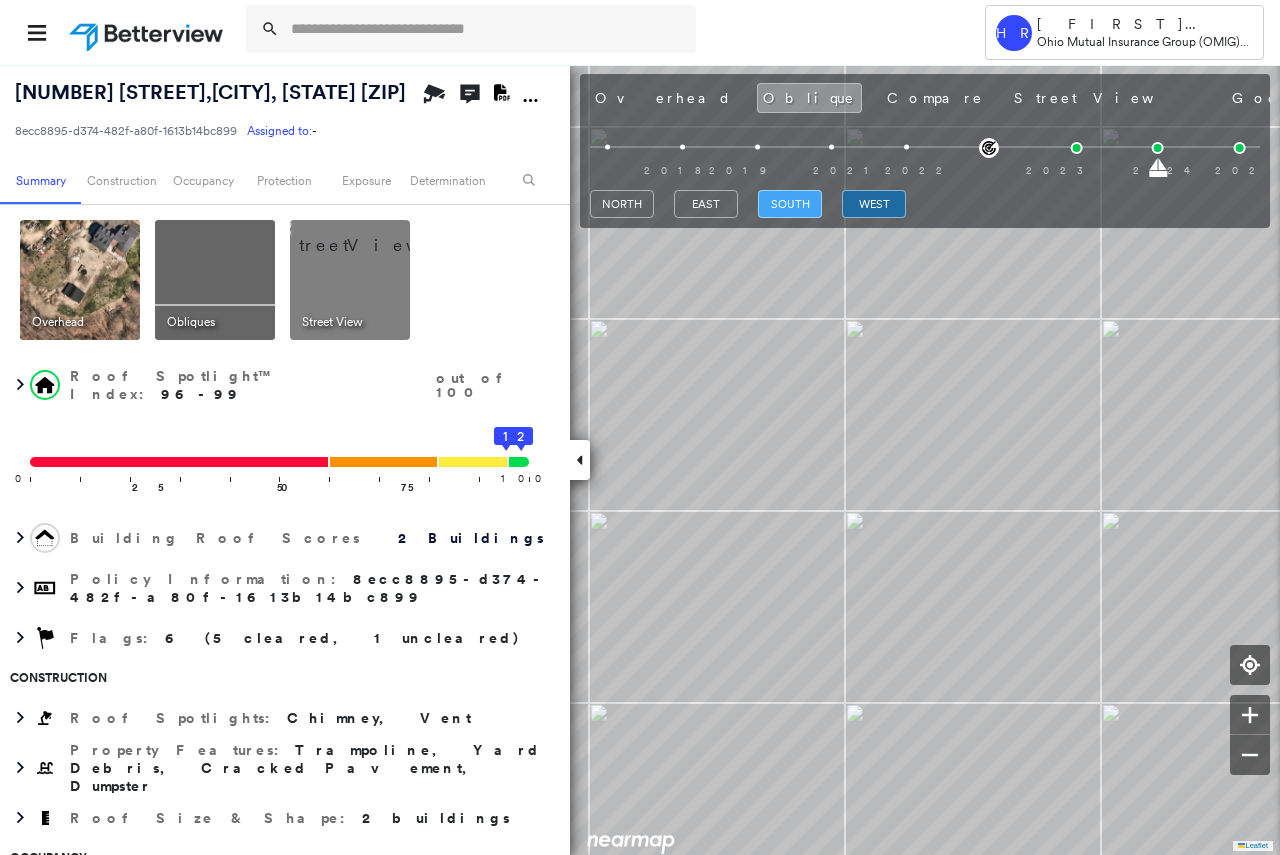 click on "south" at bounding box center [790, 204] 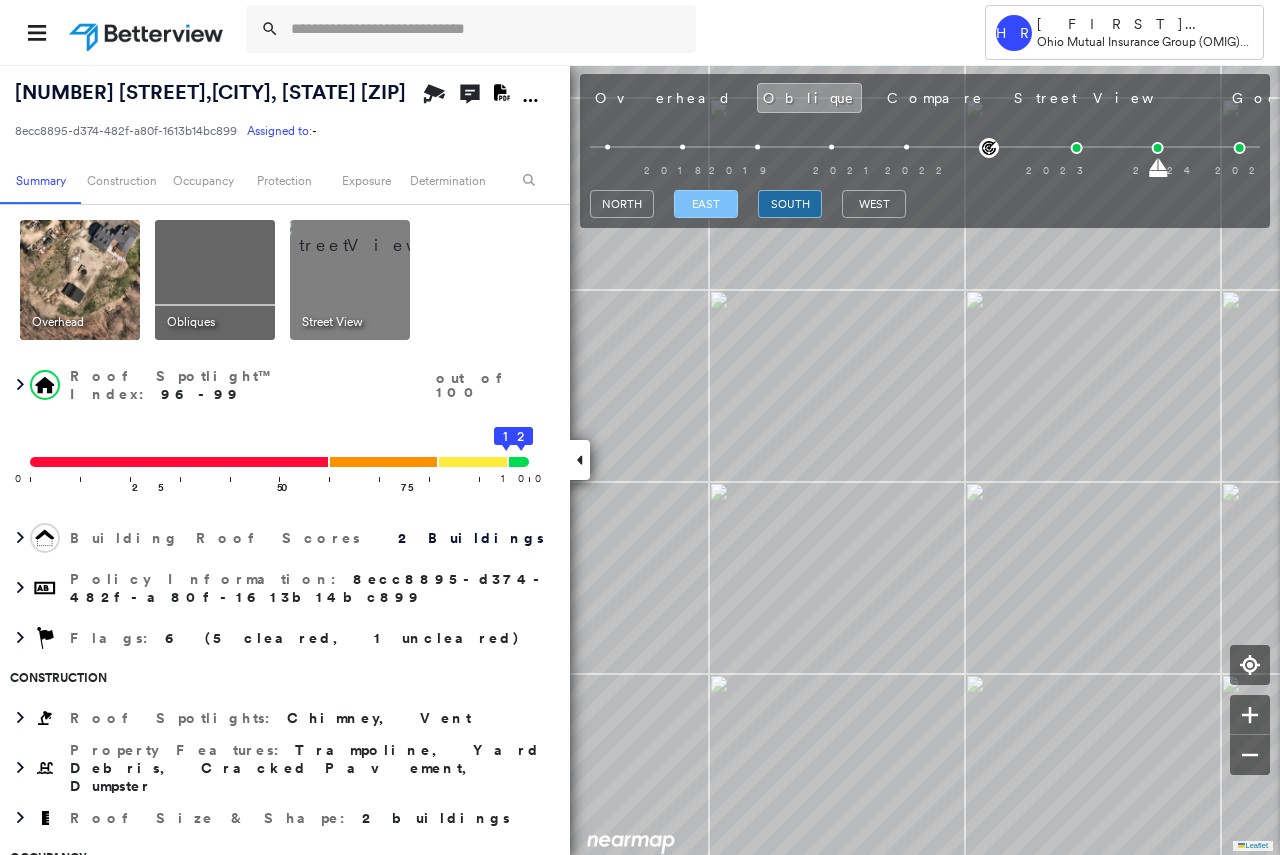 click on "east" at bounding box center (706, 204) 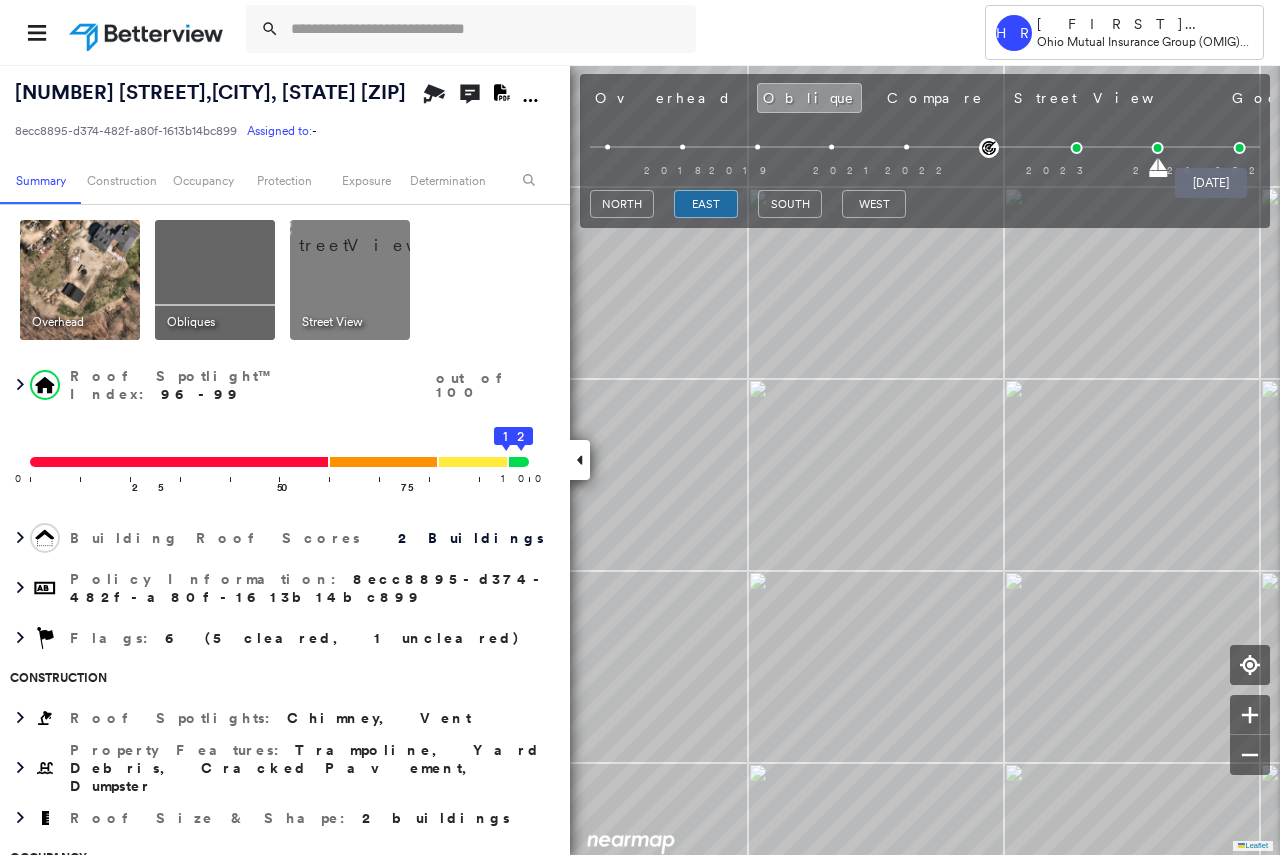 click at bounding box center (1240, 148) 